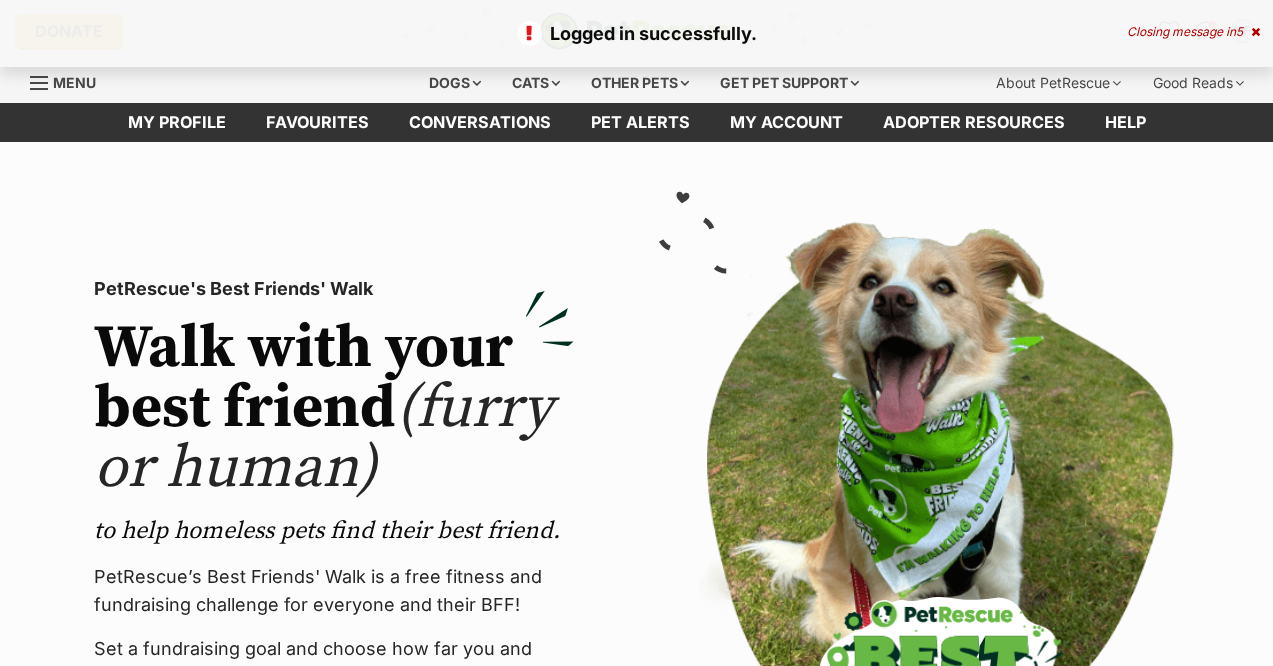 scroll, scrollTop: 0, scrollLeft: 0, axis: both 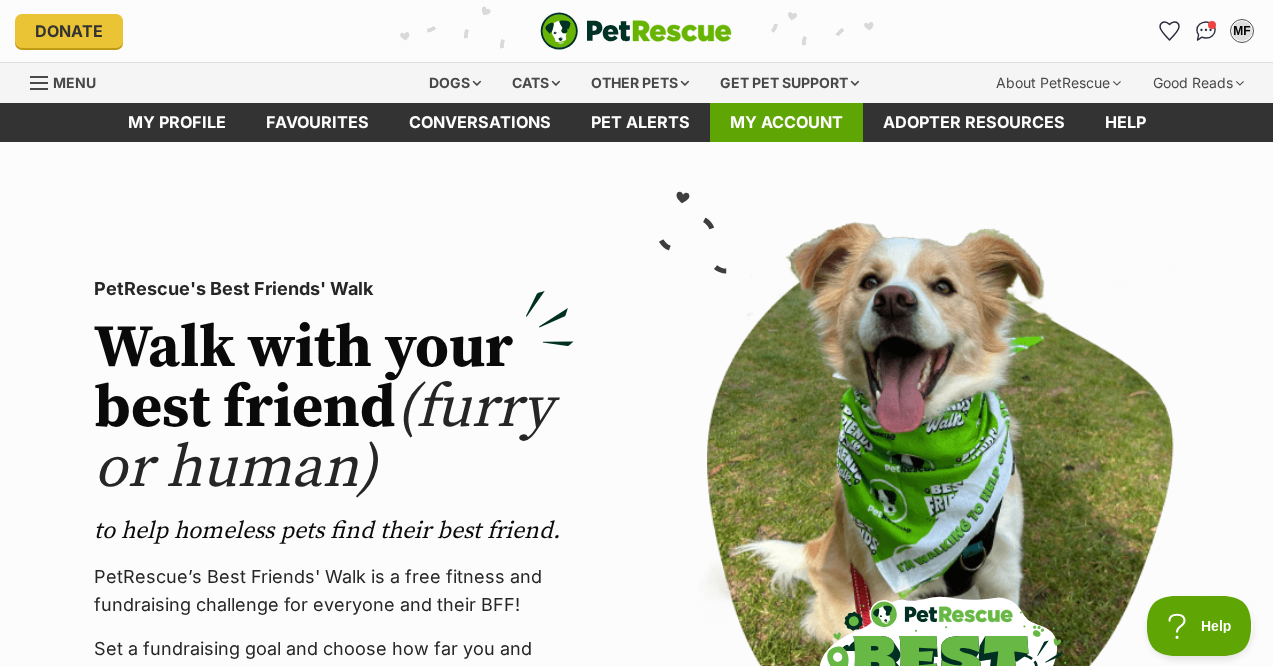 click on "My account" at bounding box center (786, 122) 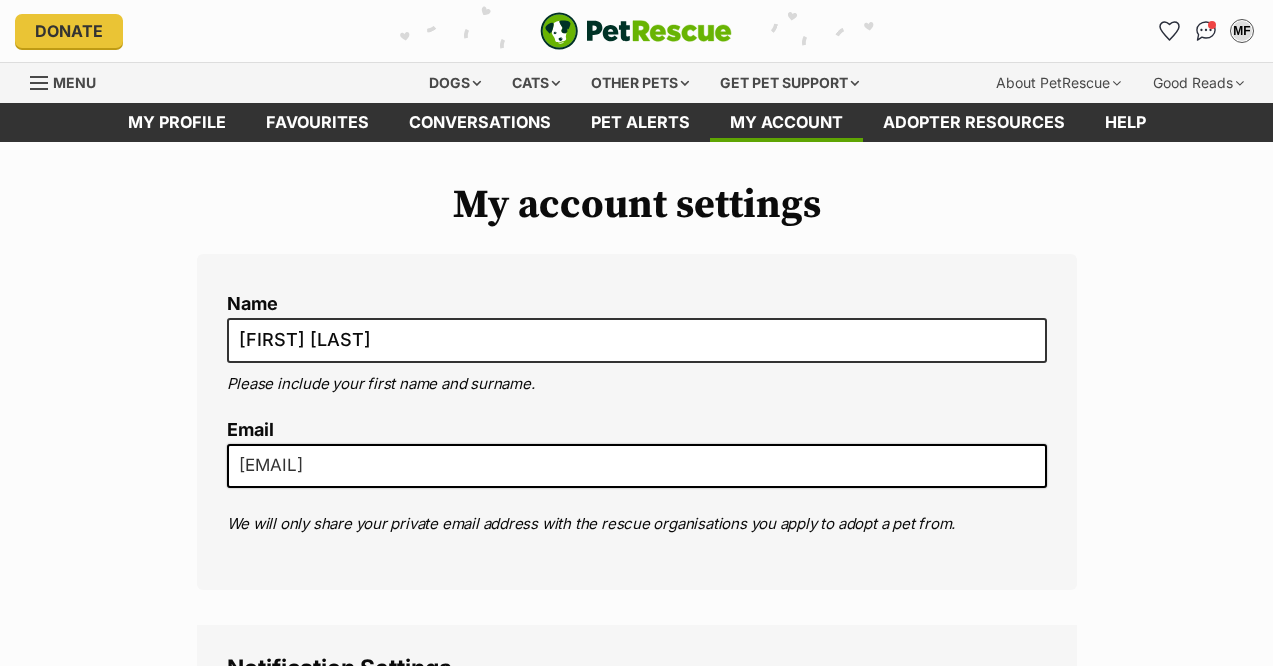 scroll, scrollTop: 0, scrollLeft: 0, axis: both 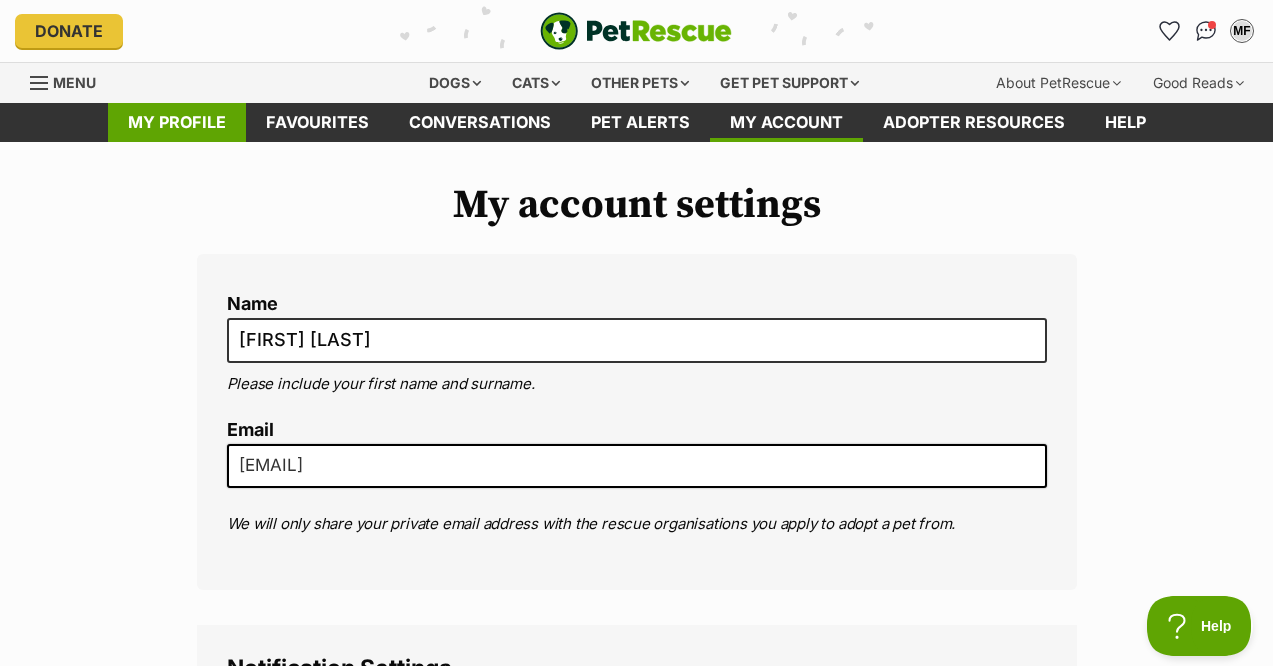click on "My profile" at bounding box center [177, 122] 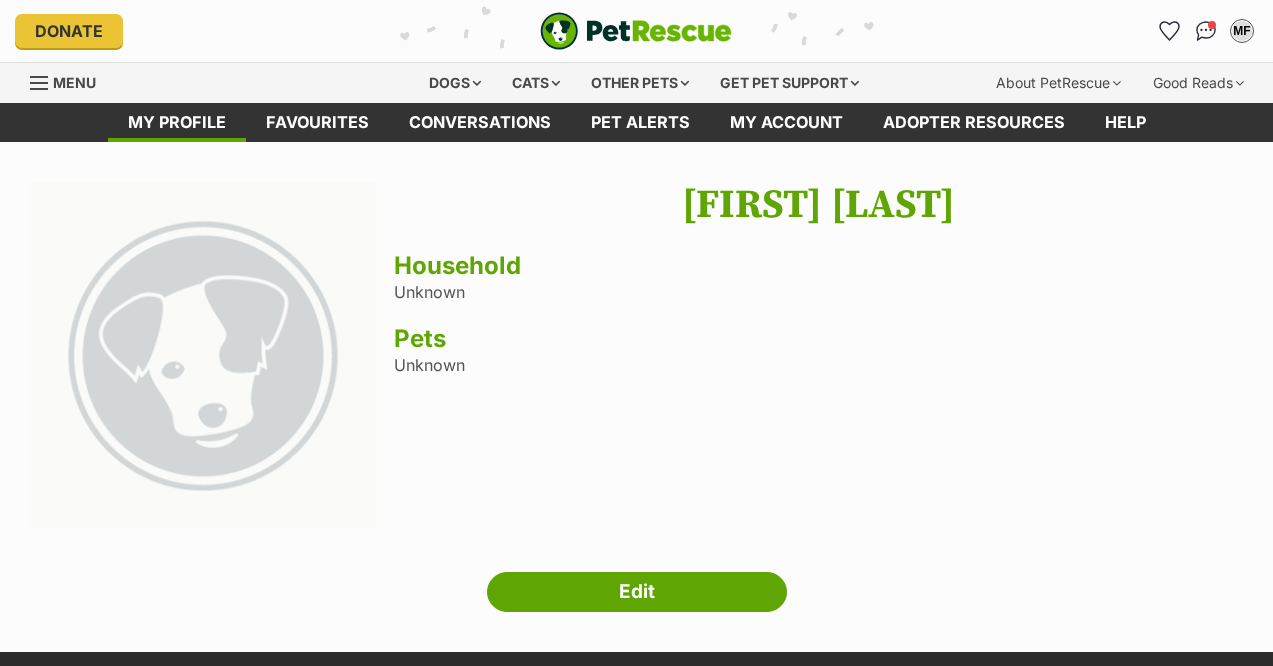 scroll, scrollTop: 0, scrollLeft: 0, axis: both 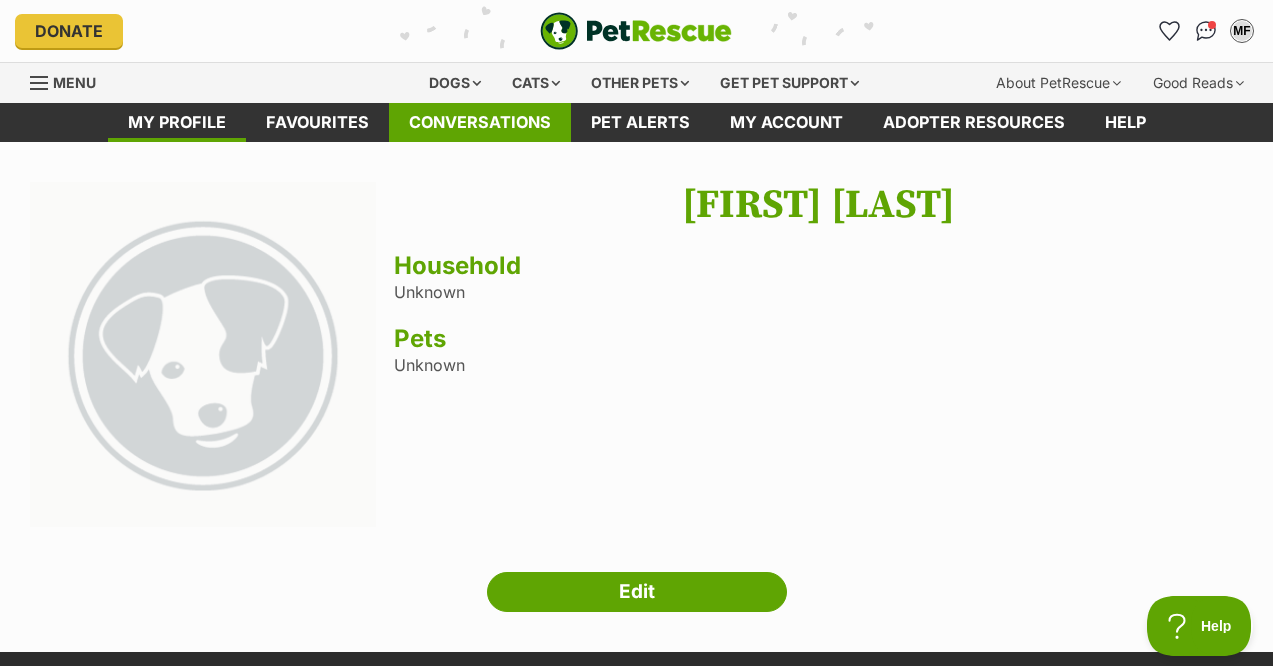 click on "Conversations" at bounding box center [480, 122] 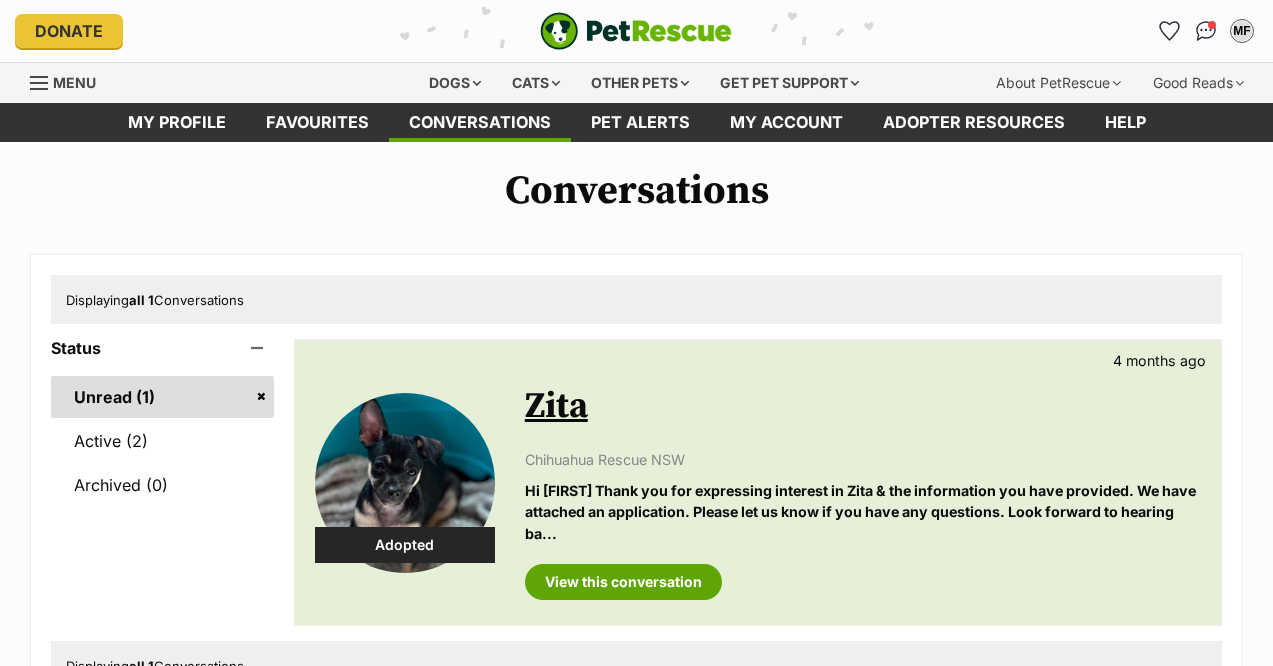 scroll, scrollTop: 0, scrollLeft: 0, axis: both 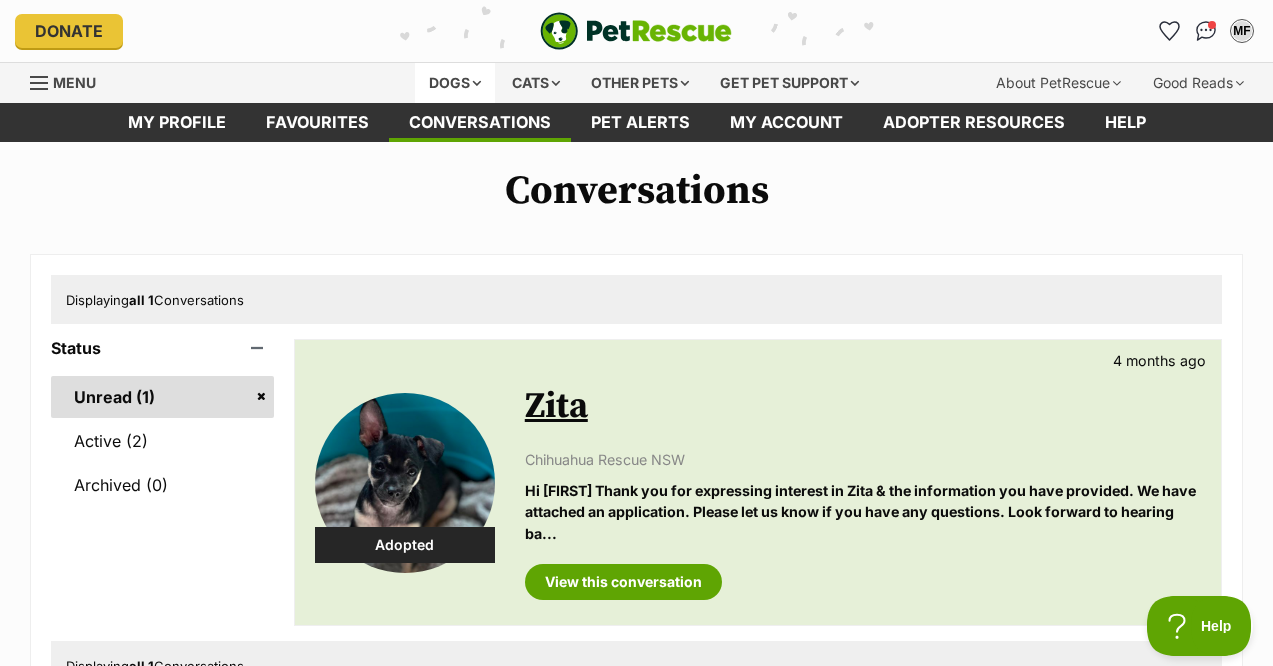 click on "Dogs" at bounding box center [455, 83] 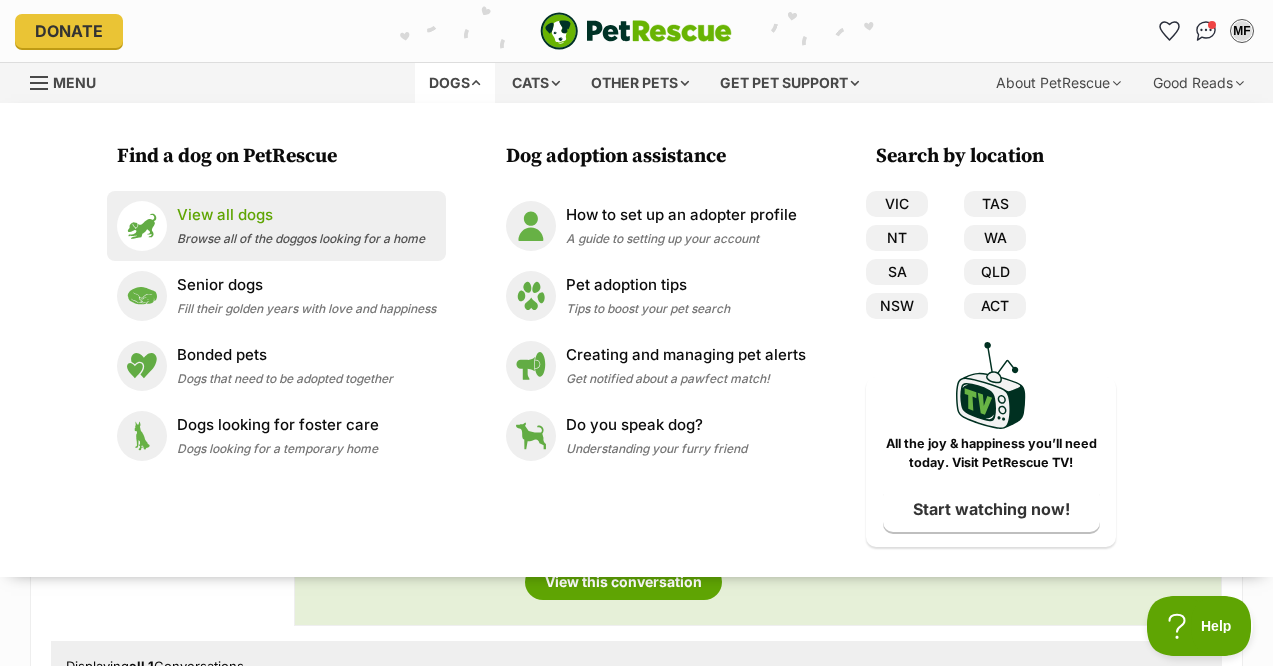 click on "View all dogs" at bounding box center (301, 215) 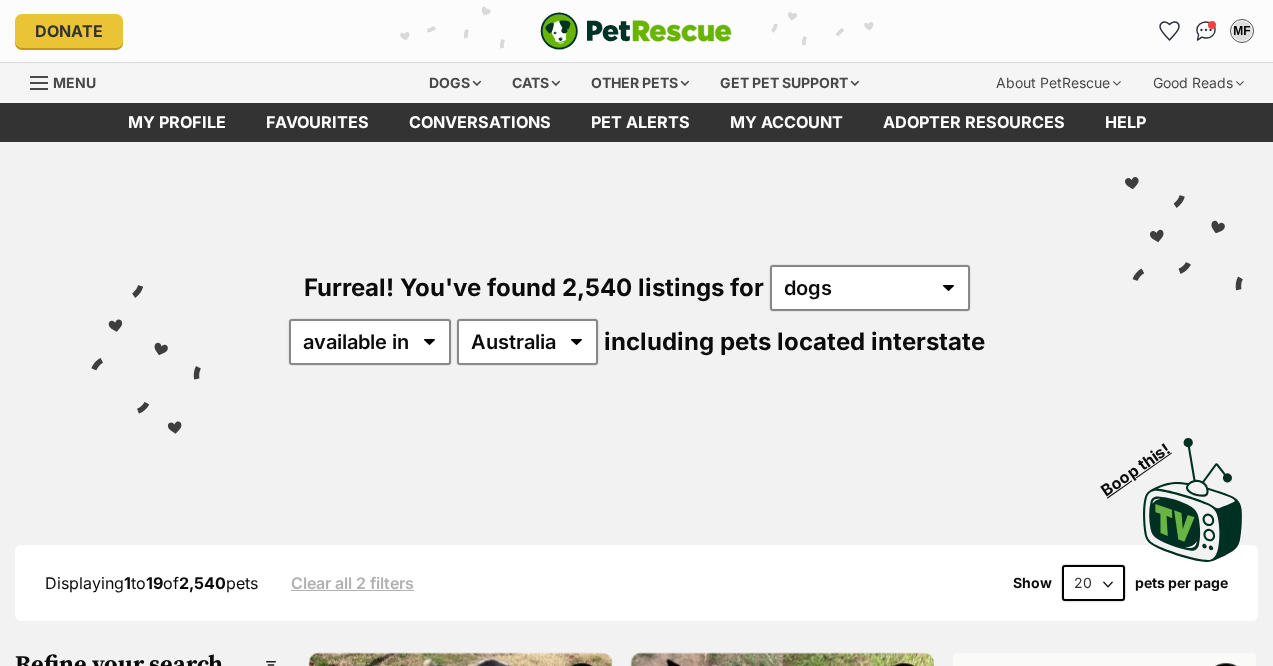 scroll, scrollTop: 0, scrollLeft: 0, axis: both 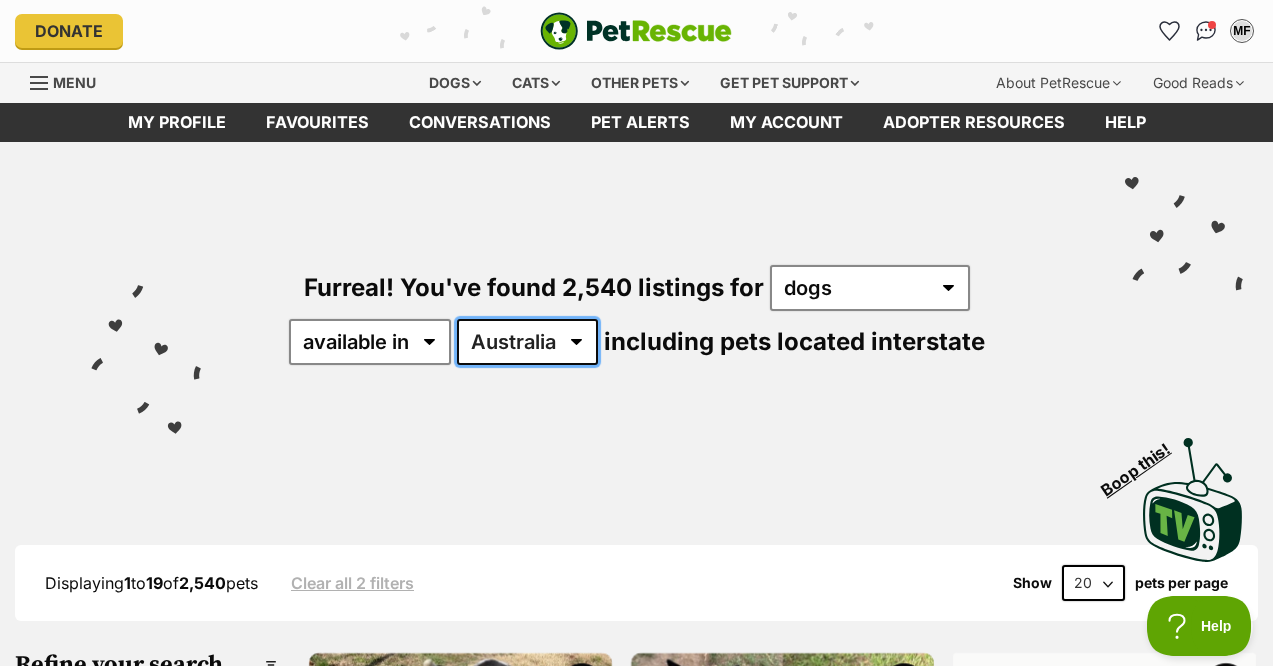 select on "NSW" 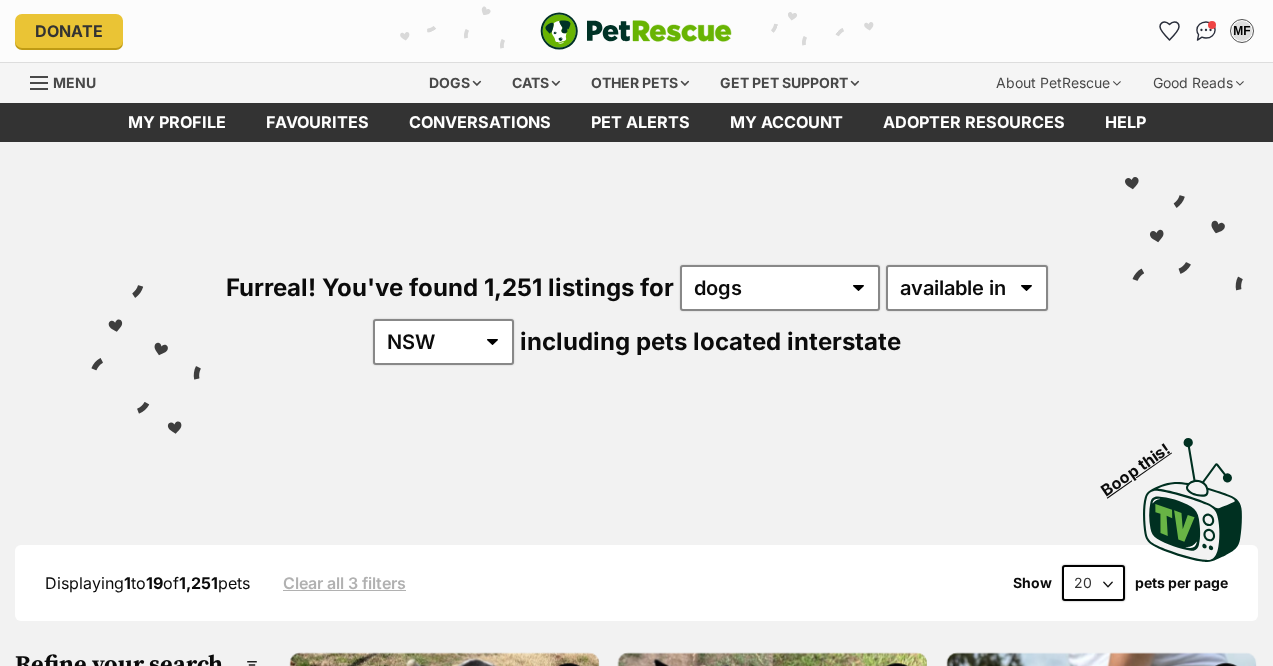 scroll, scrollTop: 0, scrollLeft: 0, axis: both 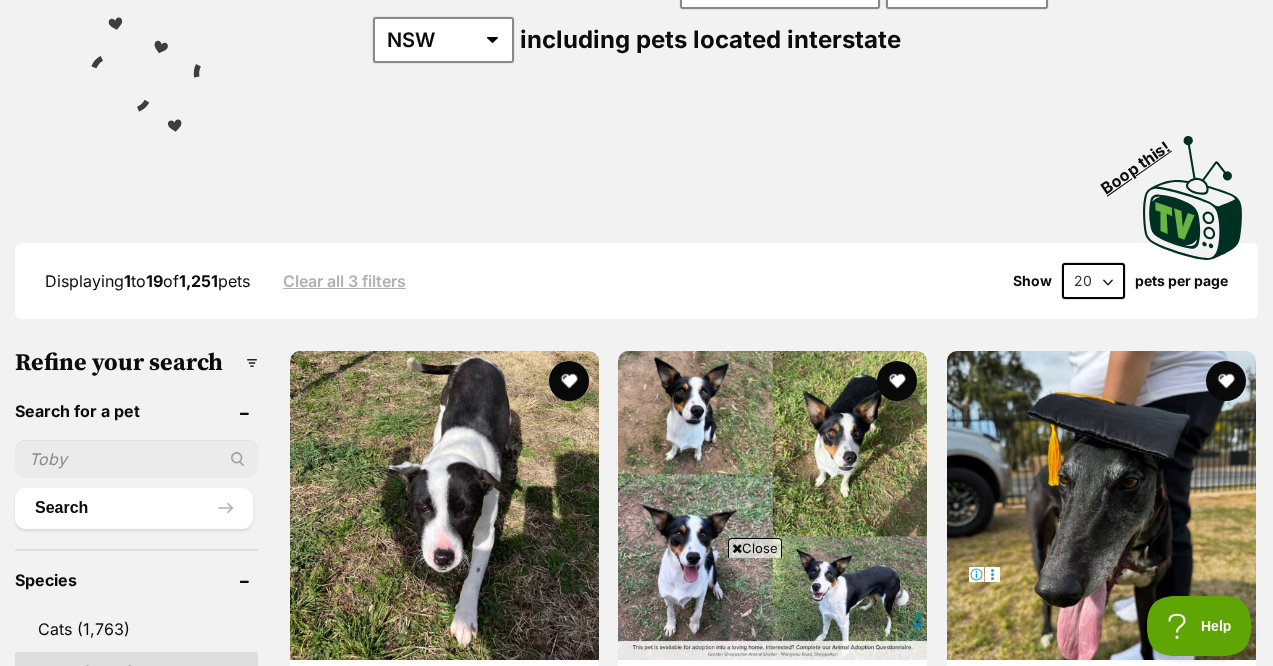 click at bounding box center [136, 459] 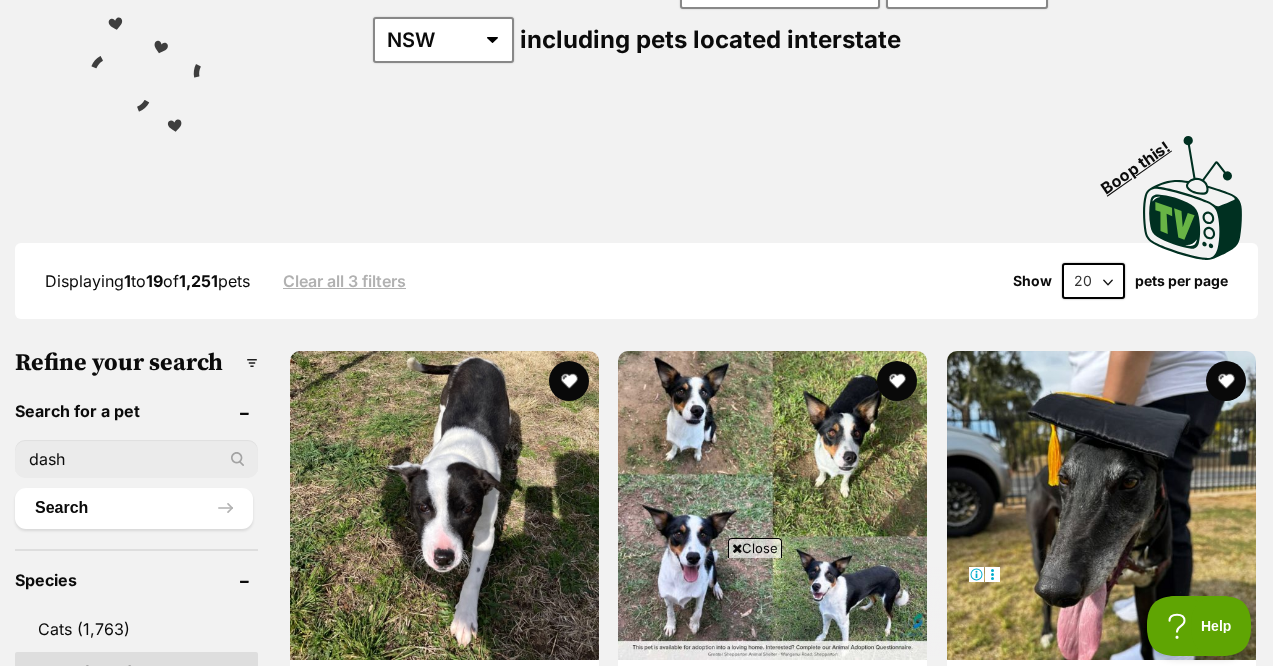 type on "dash" 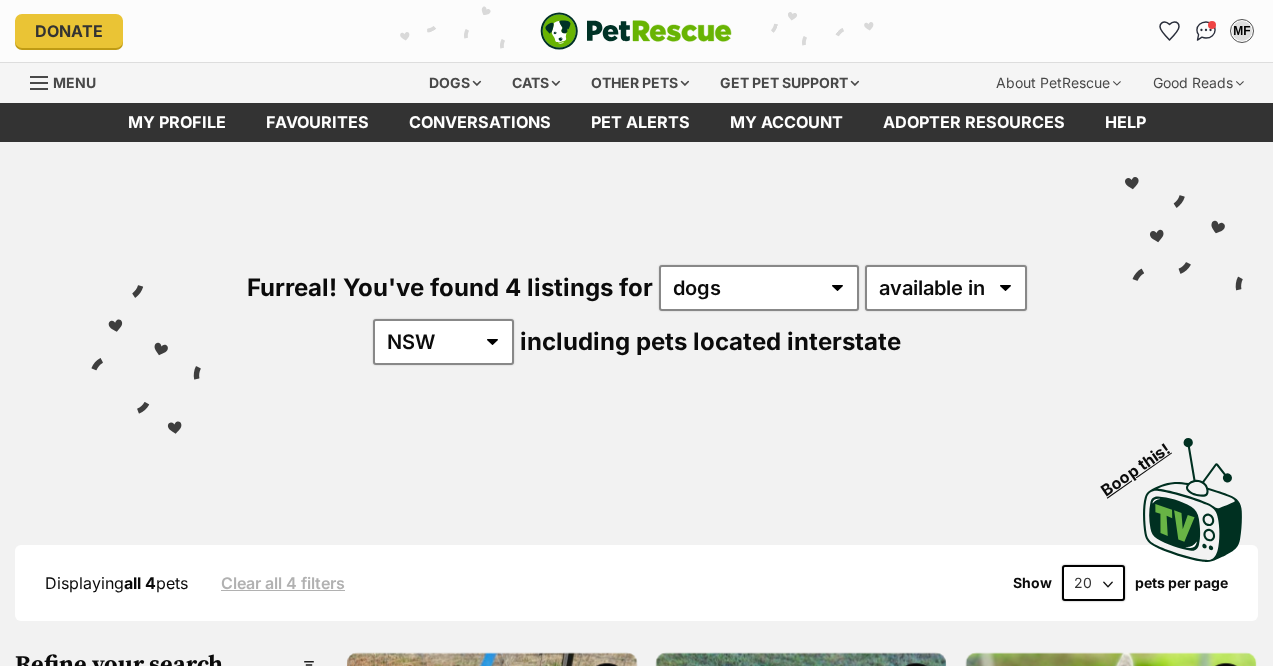 scroll, scrollTop: 0, scrollLeft: 0, axis: both 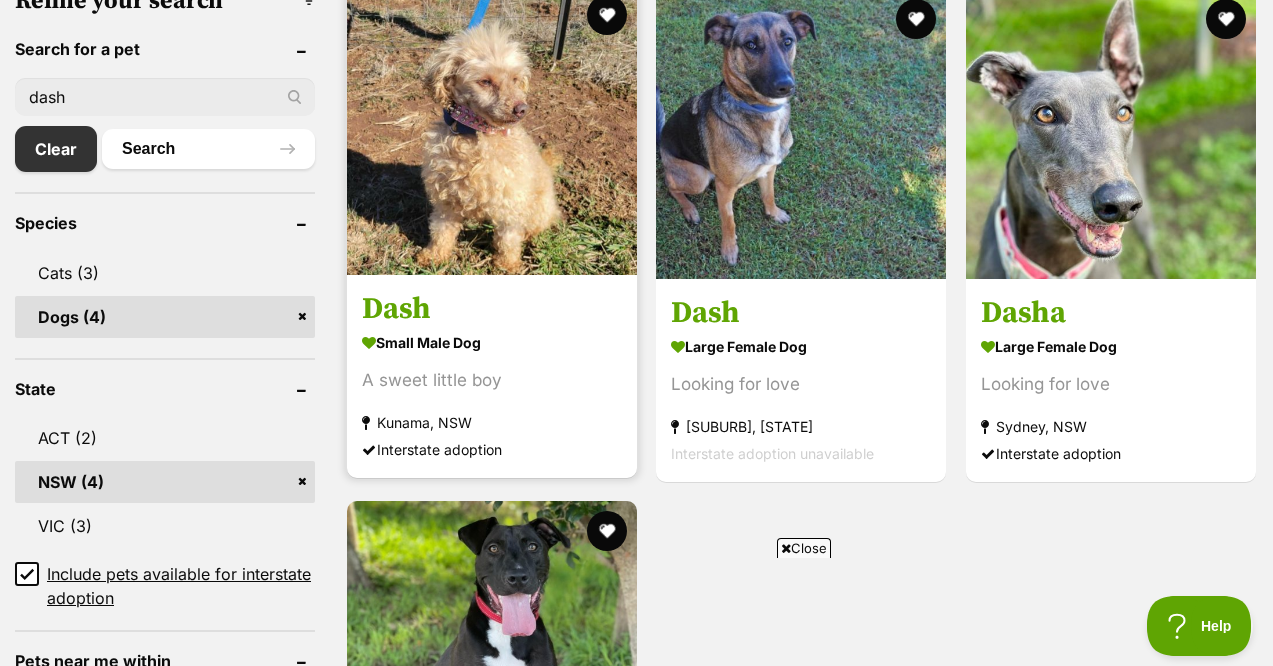 click at bounding box center [492, 130] 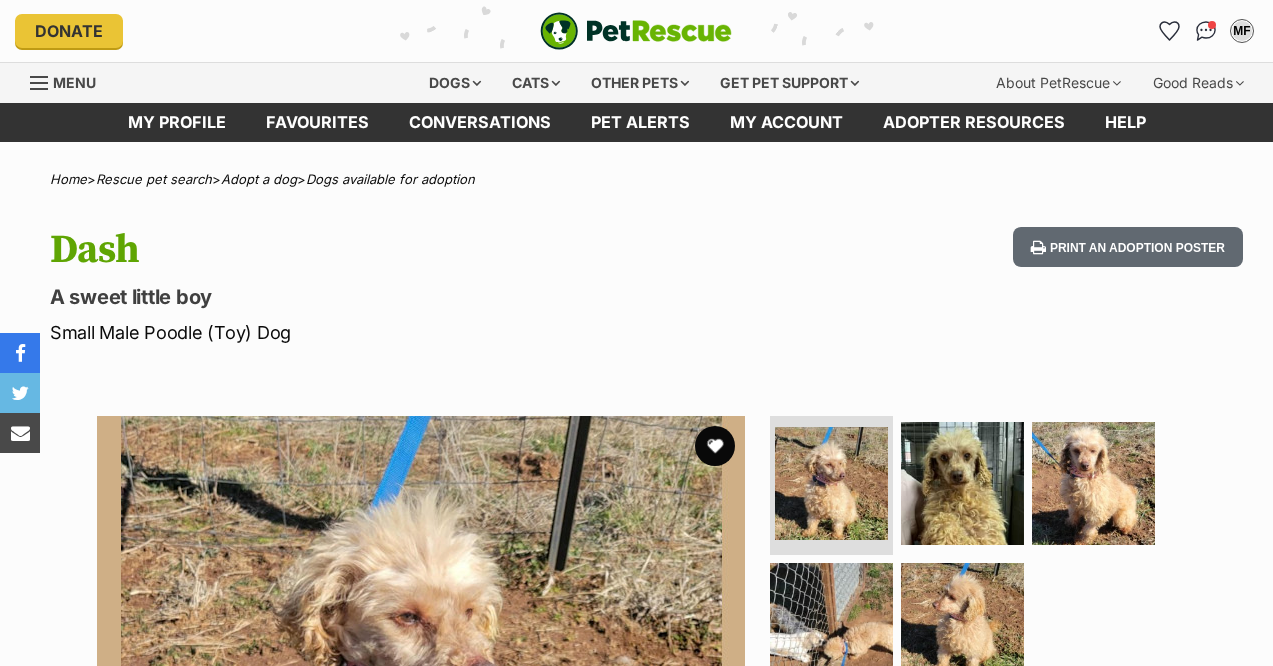 scroll, scrollTop: 0, scrollLeft: 0, axis: both 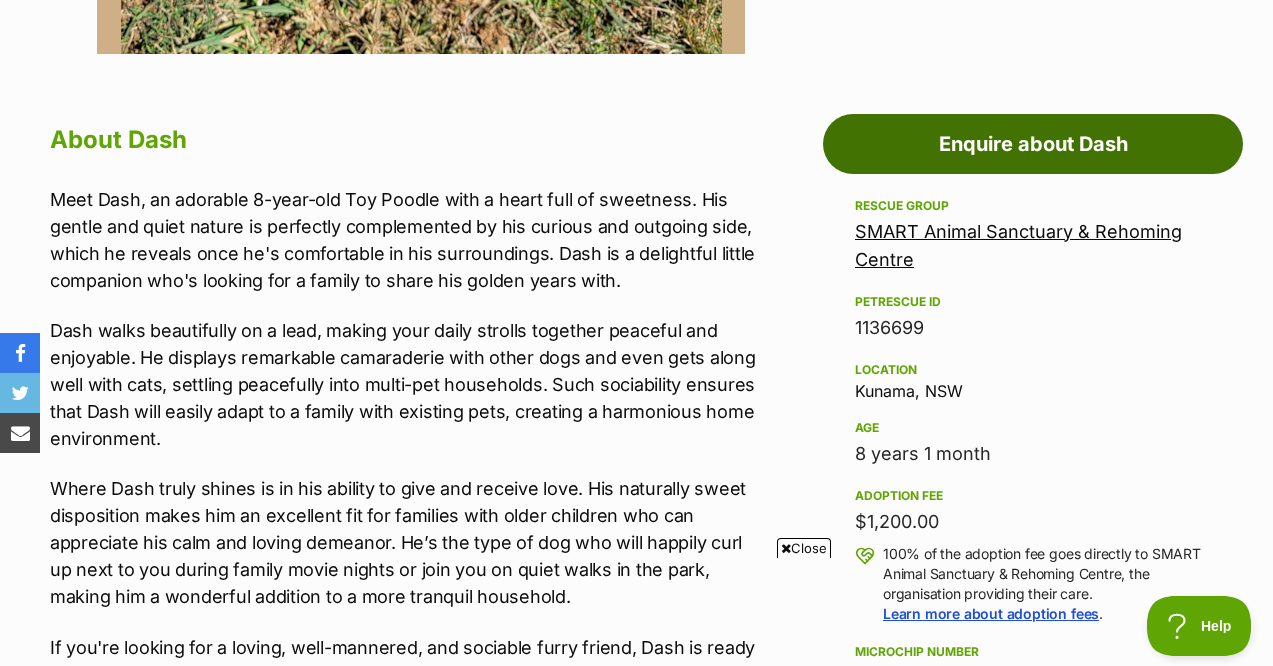 click on "Enquire about Dash" at bounding box center (1033, 144) 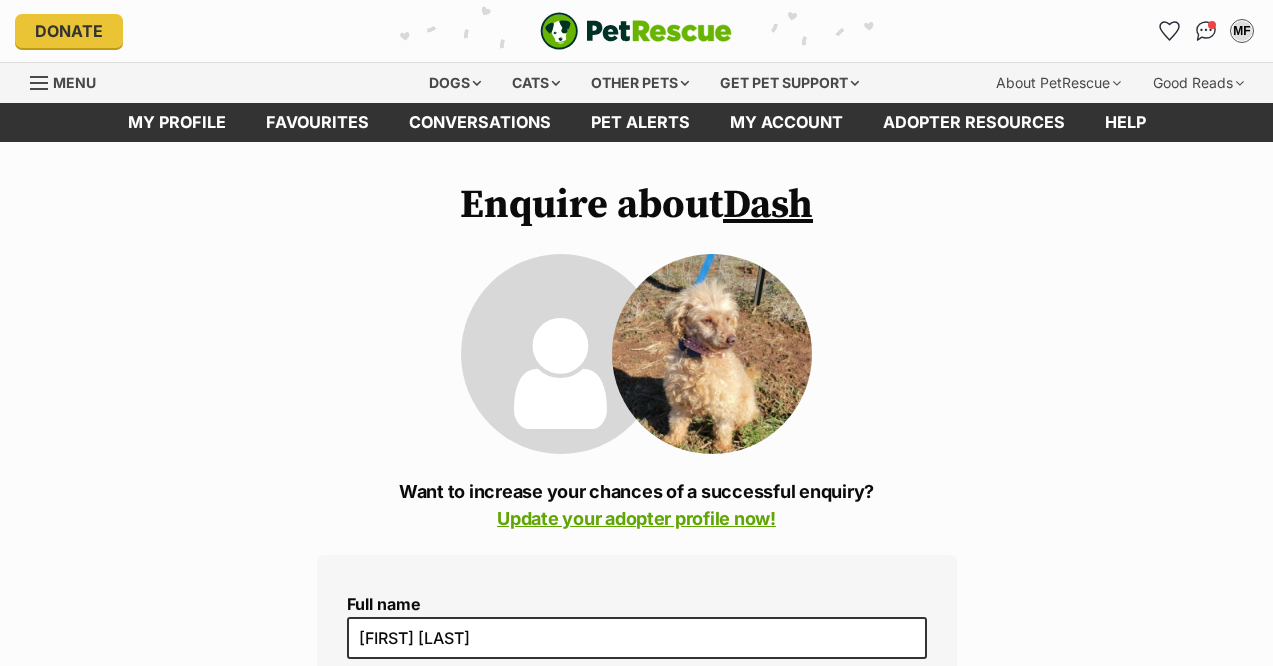 scroll, scrollTop: 0, scrollLeft: 0, axis: both 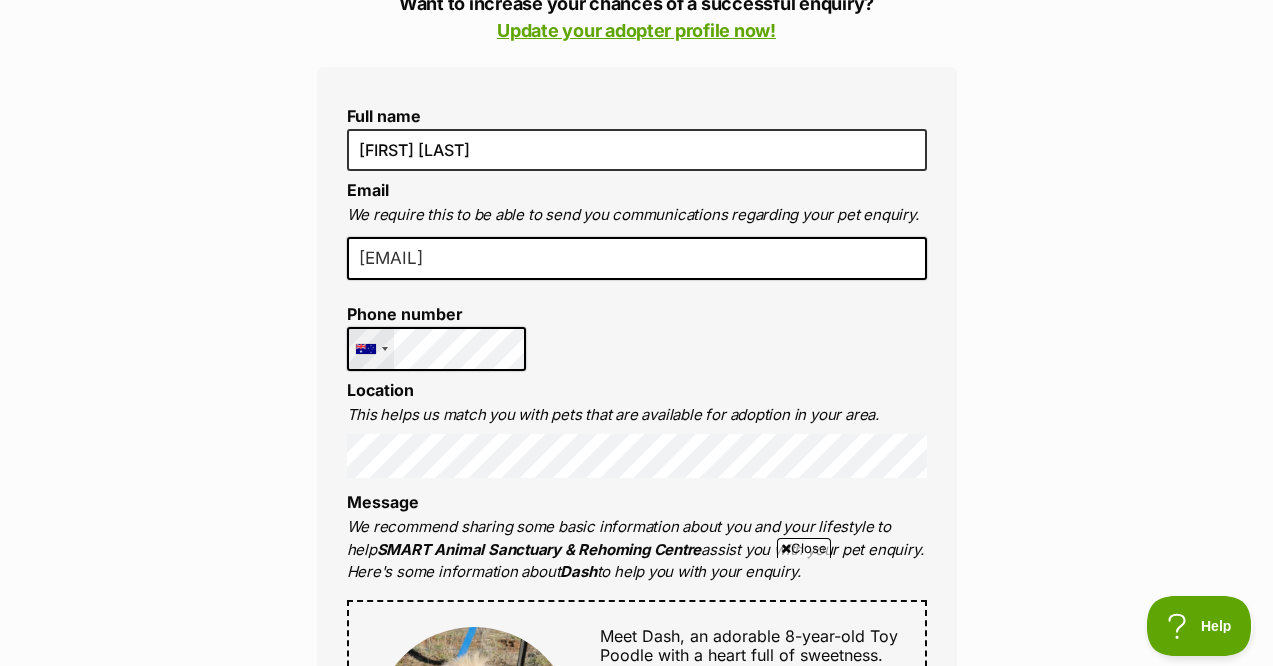 click at bounding box center (385, 349) 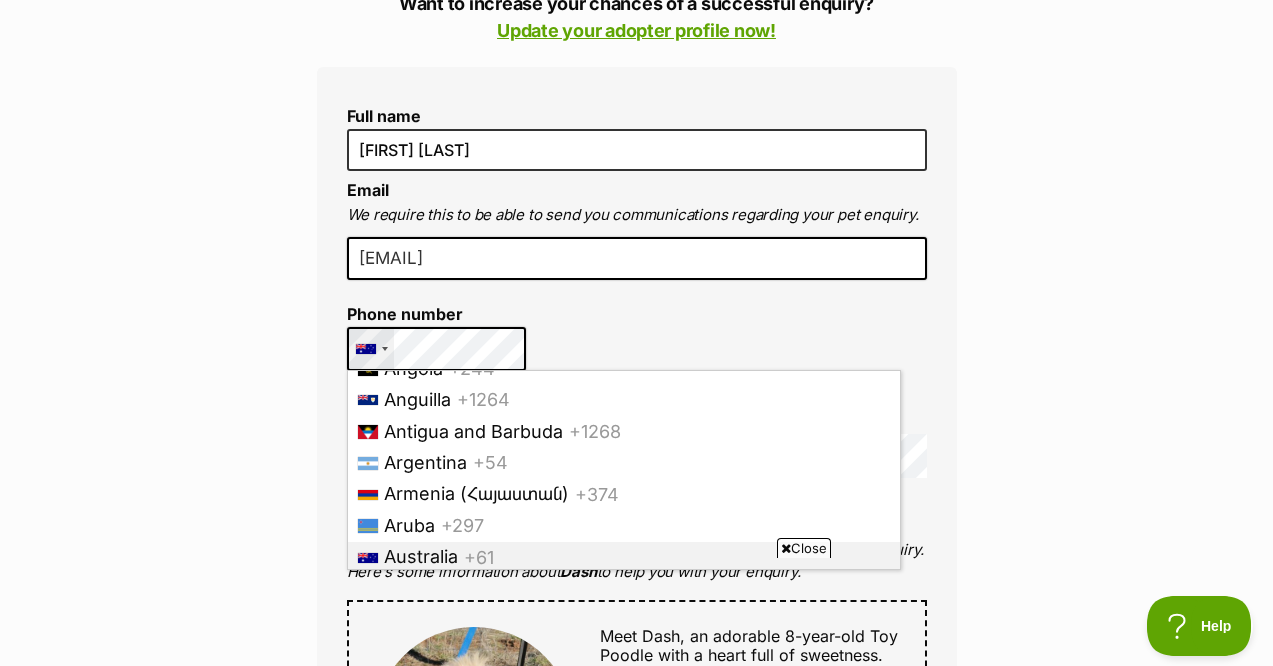 click on "Australia" at bounding box center [421, 556] 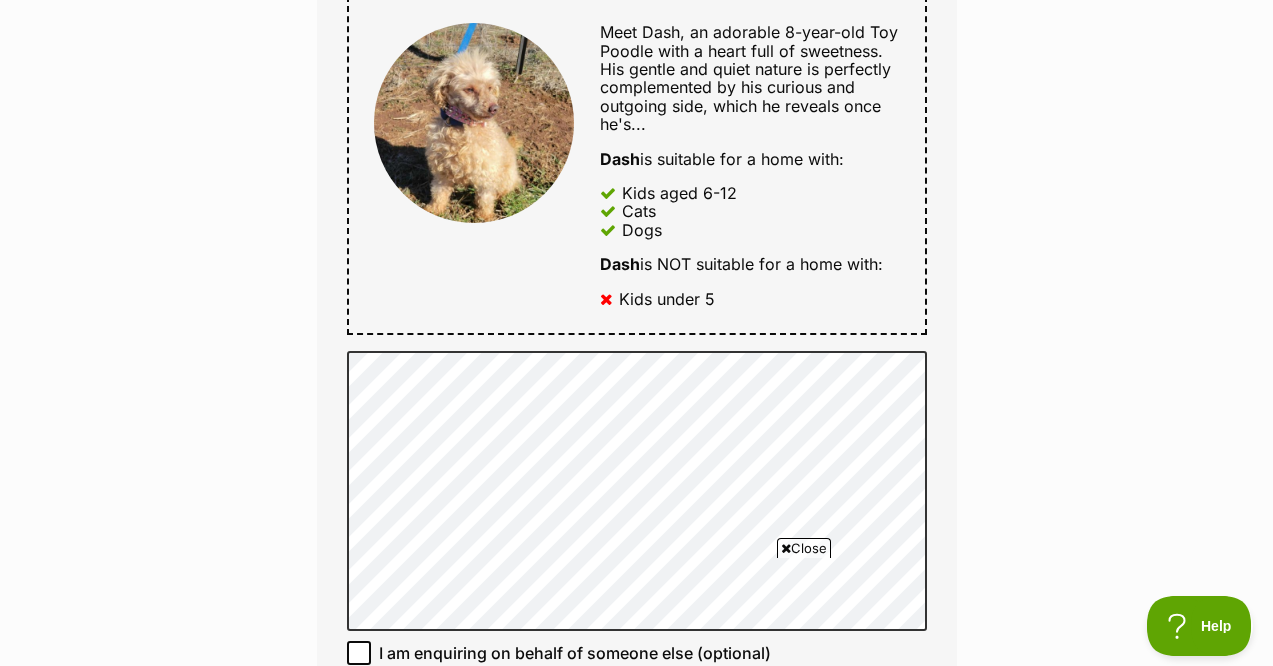 scroll, scrollTop: 1100, scrollLeft: 0, axis: vertical 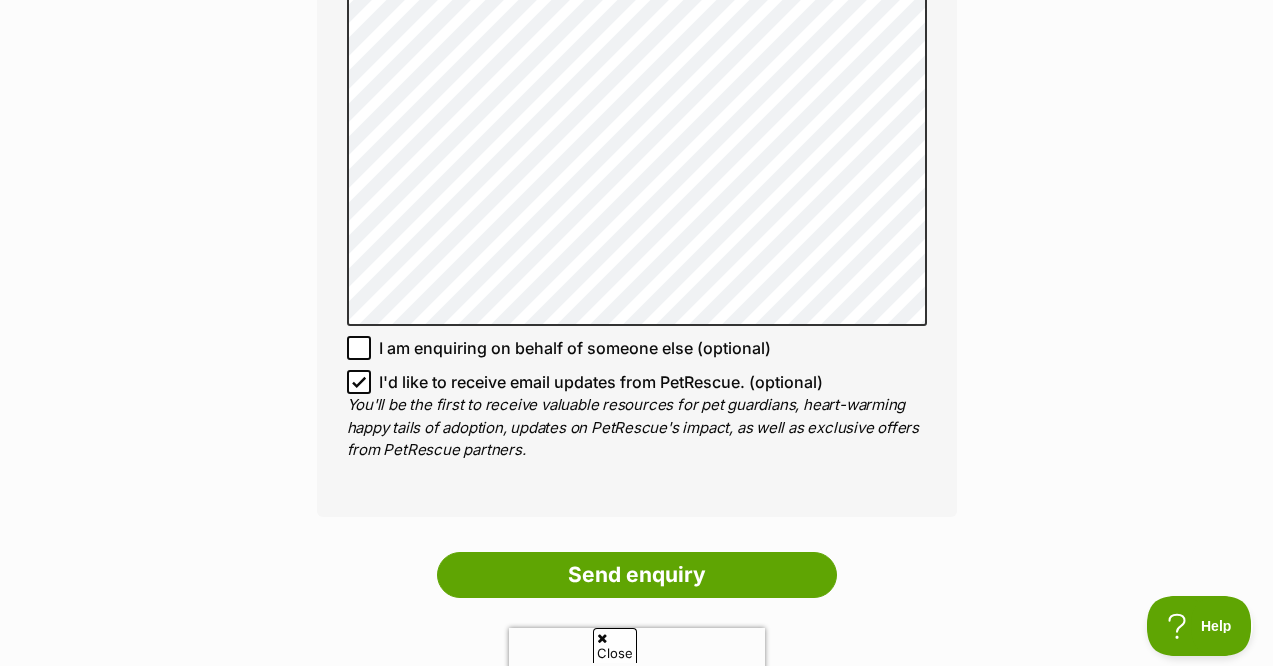click 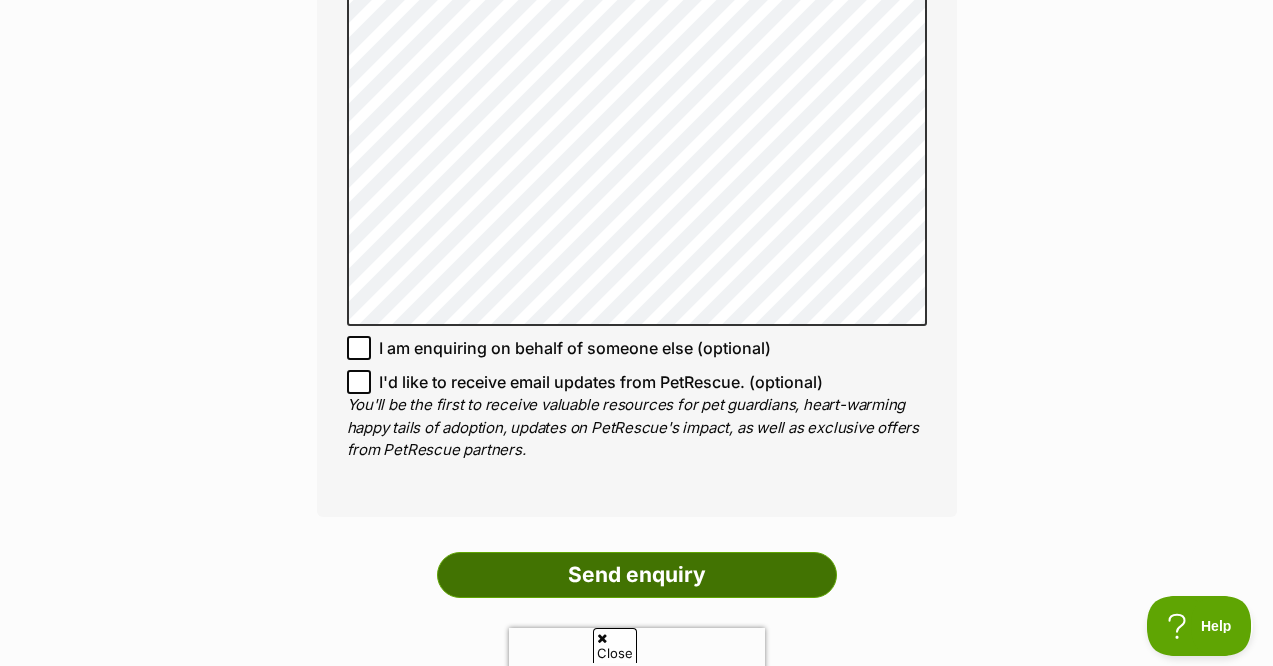 scroll, scrollTop: 0, scrollLeft: 0, axis: both 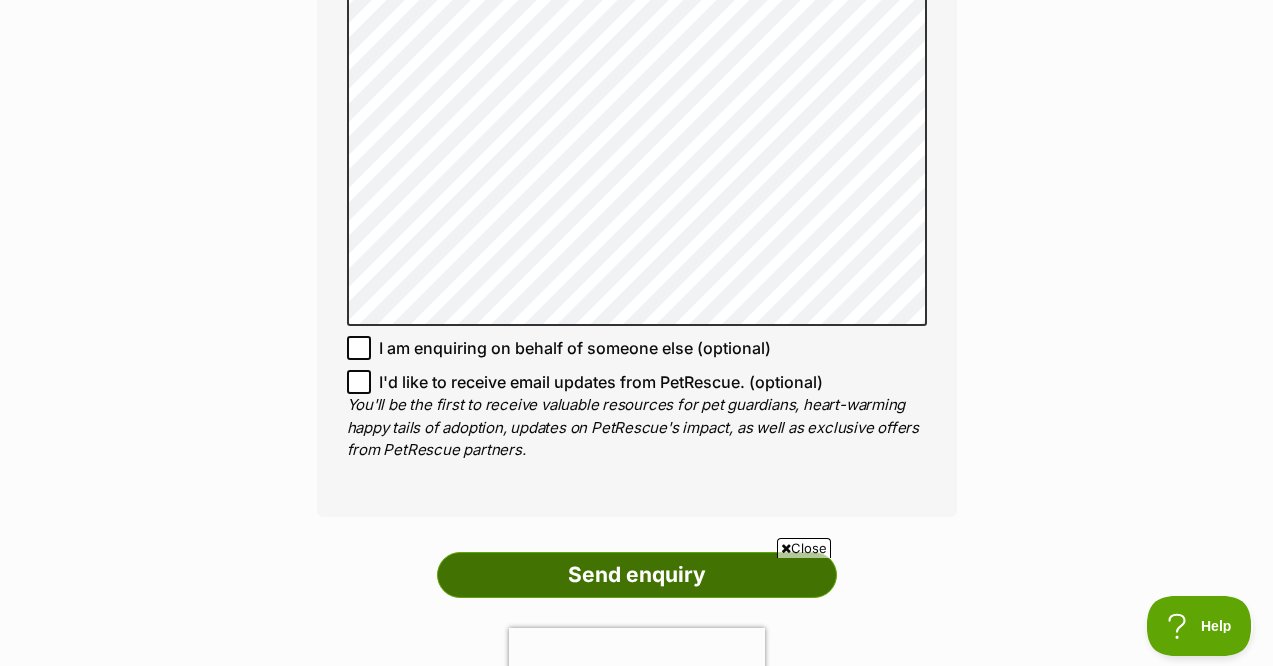click on "Close" at bounding box center [637, 611] 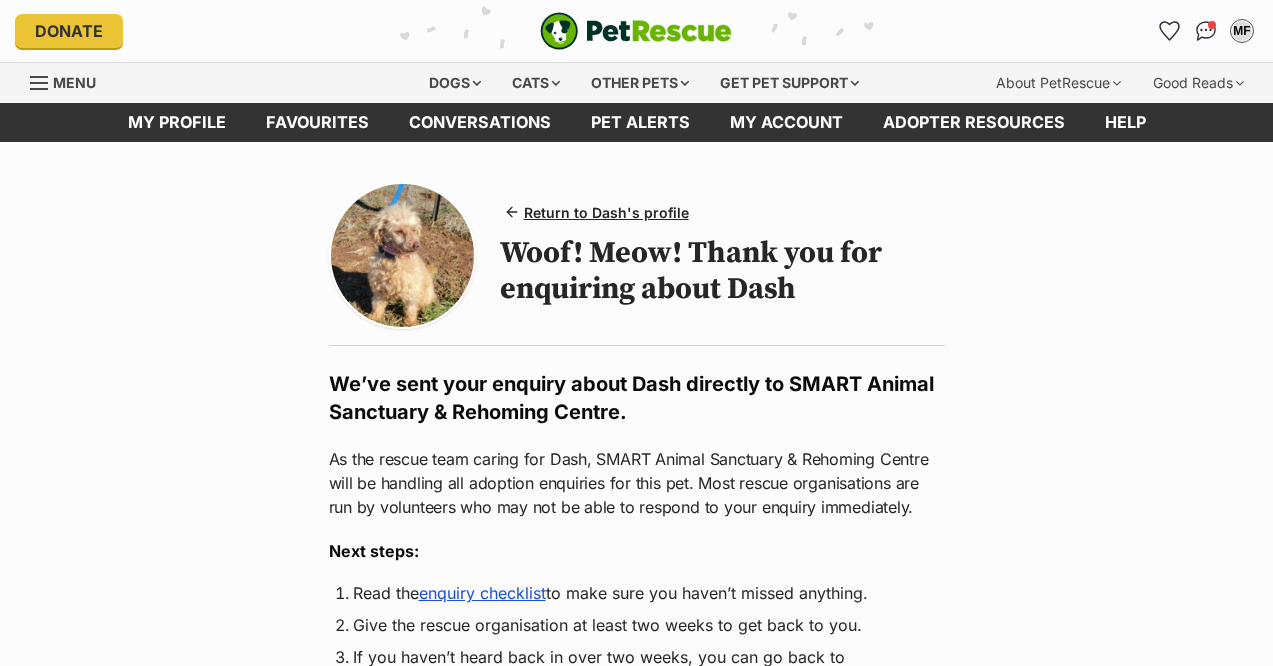scroll, scrollTop: 82, scrollLeft: -1, axis: both 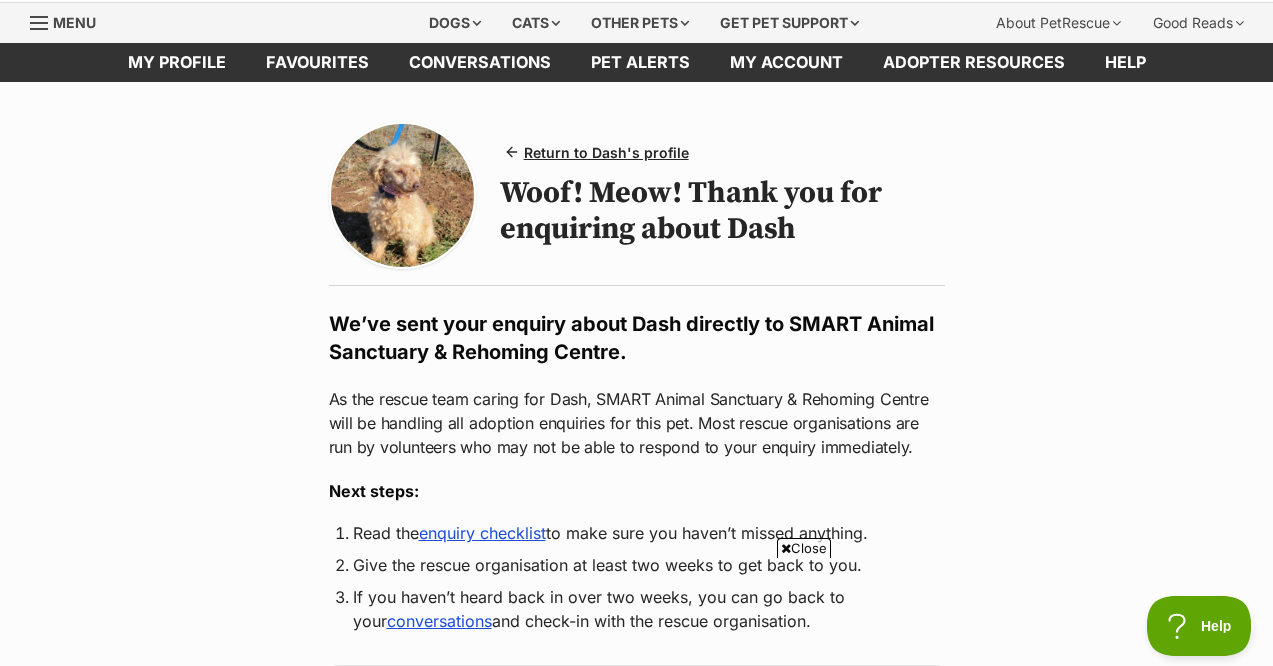 click on "Return to Dash's profile
Woof! Meow! Thank you for enquiring about Dash
We’ve sent your enquiry about Dash directly to SMART Animal Sanctuary & Rehoming Centre.
As the rescue team caring for Dash, SMART Animal Sanctuary & Rehoming Centre will be handling all adoption enquiries for this pet. Most rescue organisations are run by volunteers who may not be able to respond to your enquiry immediately.
Next steps:
Read the  enquiry checklist  to make sure you haven’t missed anything.
Give the rescue organisation at least two weeks to get back to you.
If you haven’t heard back in over two weeks, you can go back to your  conversations  and check-in with the rescue organisation.
SMART Animal Sanctuary & Rehoming Centre typically responds within 1 day.
Make sure to check your spam/junk folder regularly in case a message from SMART Animal Sanctuary & Rehoming Centre ends up there!
Help homeless pets find their new families" at bounding box center [636, 666] 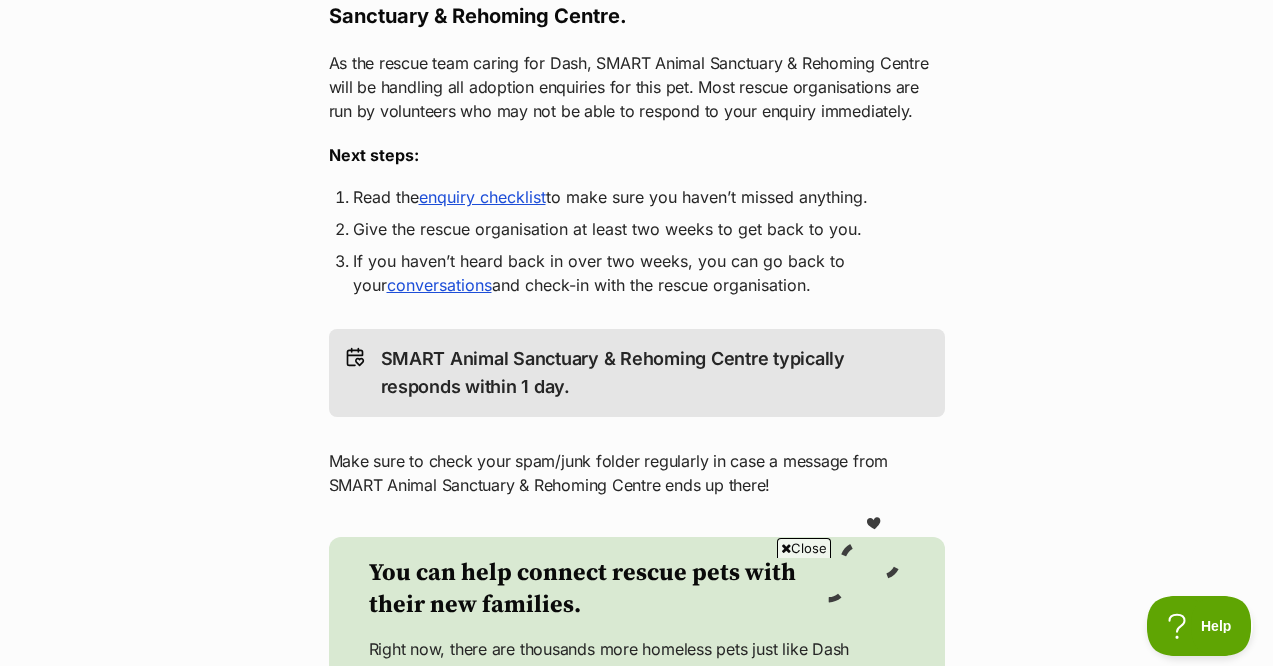scroll, scrollTop: 399, scrollLeft: 0, axis: vertical 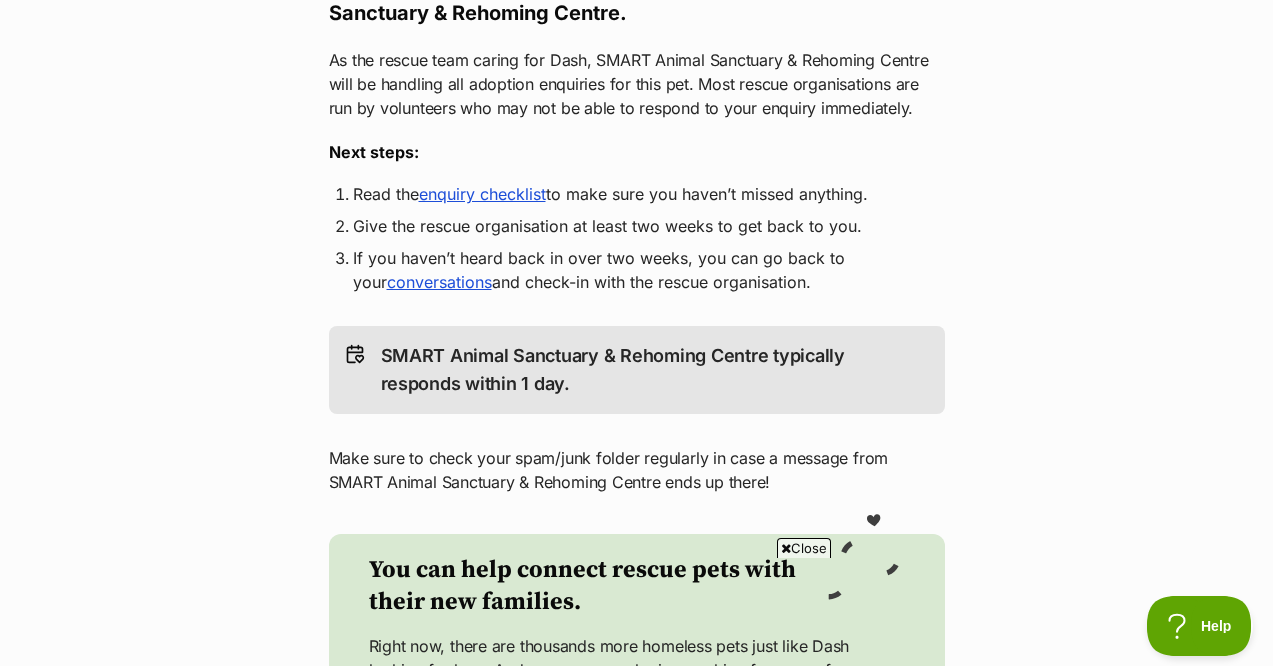 click on "conversations" at bounding box center (439, 282) 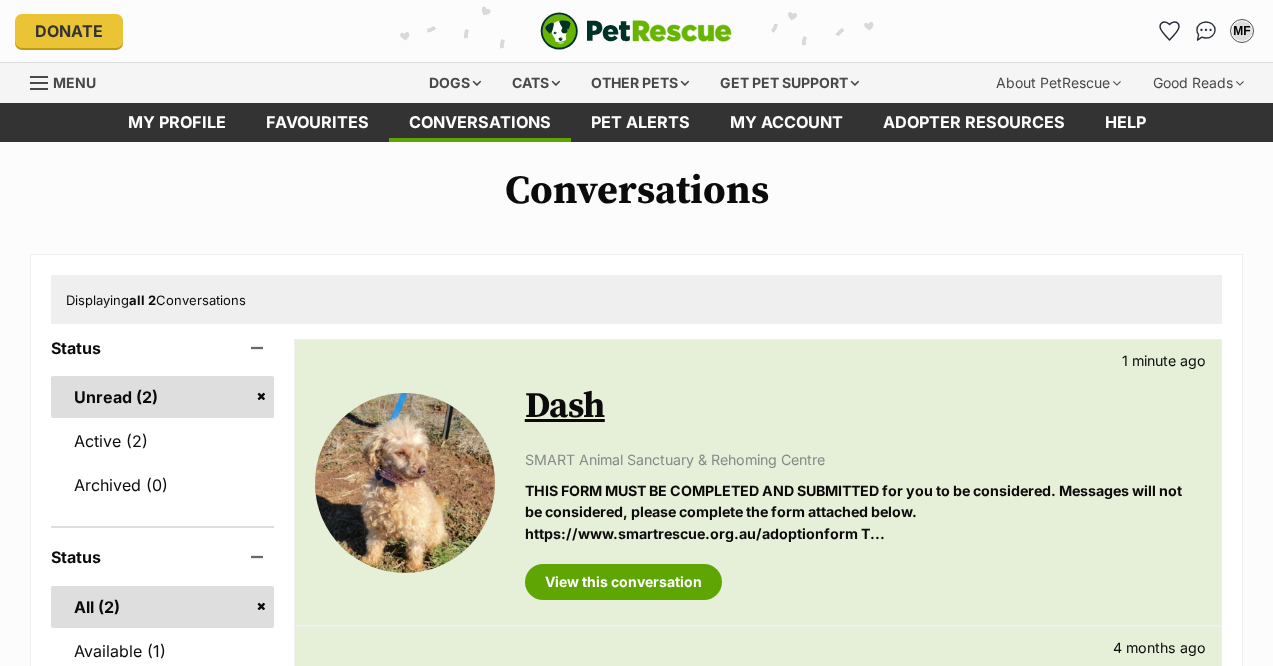 scroll, scrollTop: 0, scrollLeft: 0, axis: both 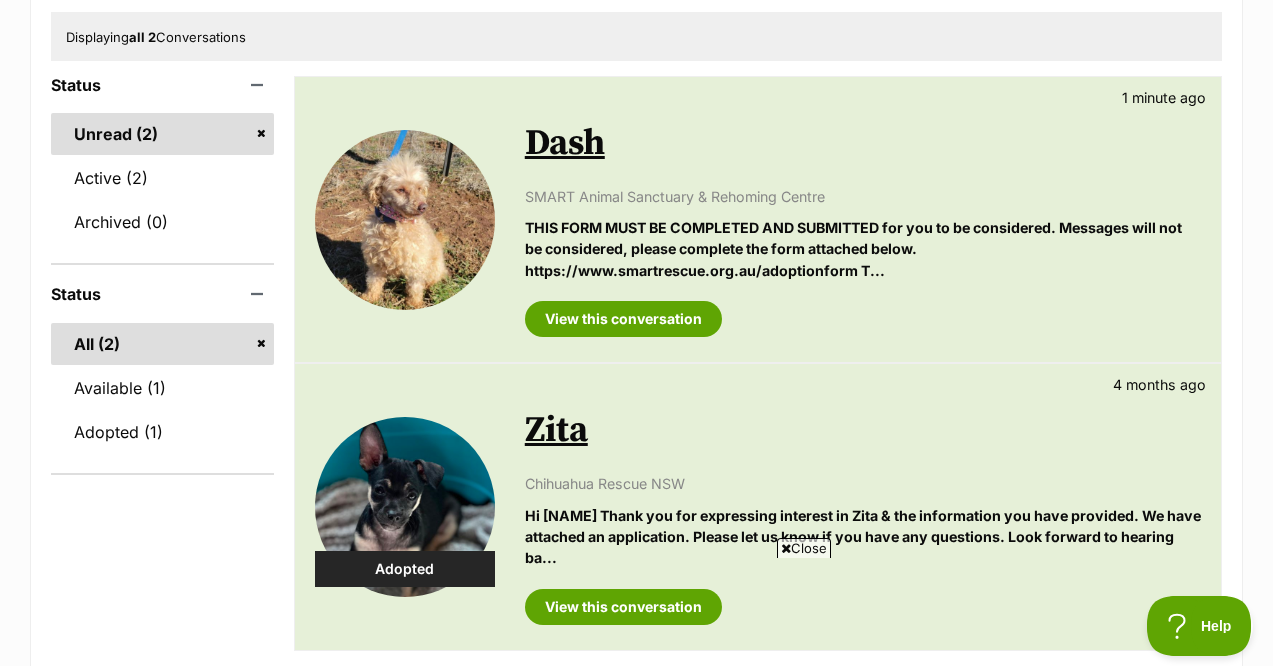 click on "THIS FORM MUST BE COMPLETED AND SUBMITTED for you to be considered.
Messages will not be considered, please complete the form attached below.
https://www.smartrescue.org.au/adoptionform
T..." at bounding box center (863, 249) 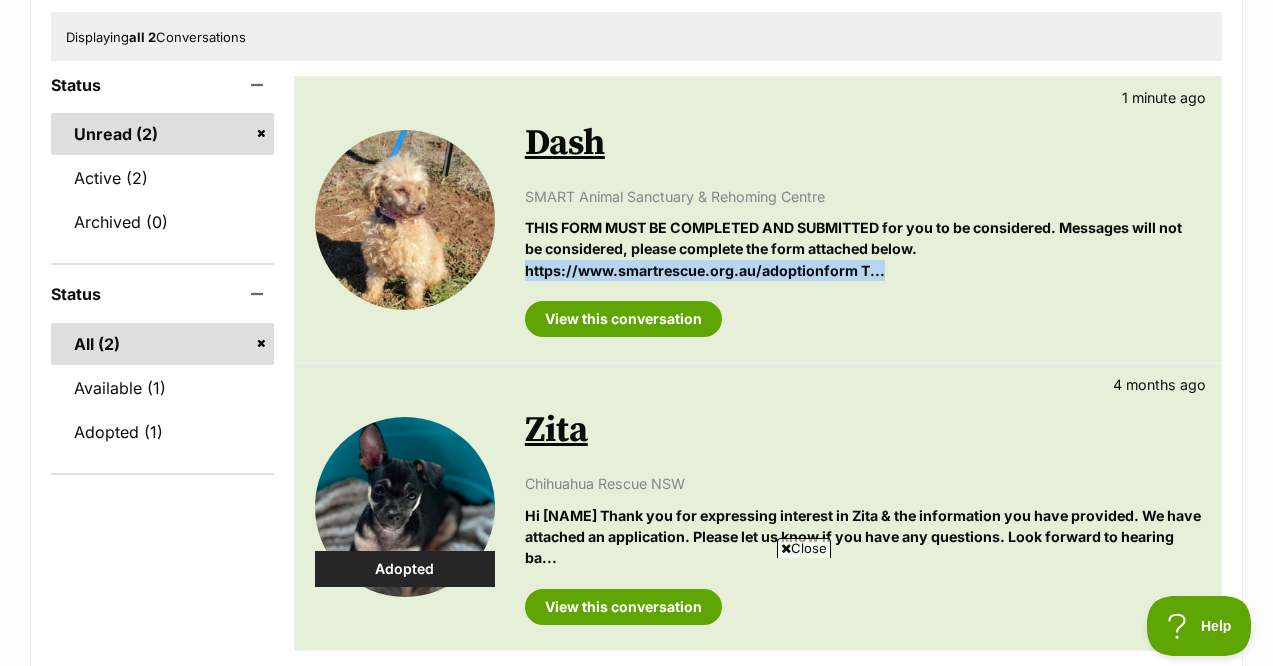 drag, startPoint x: 527, startPoint y: 268, endPoint x: 879, endPoint y: 267, distance: 352.00143 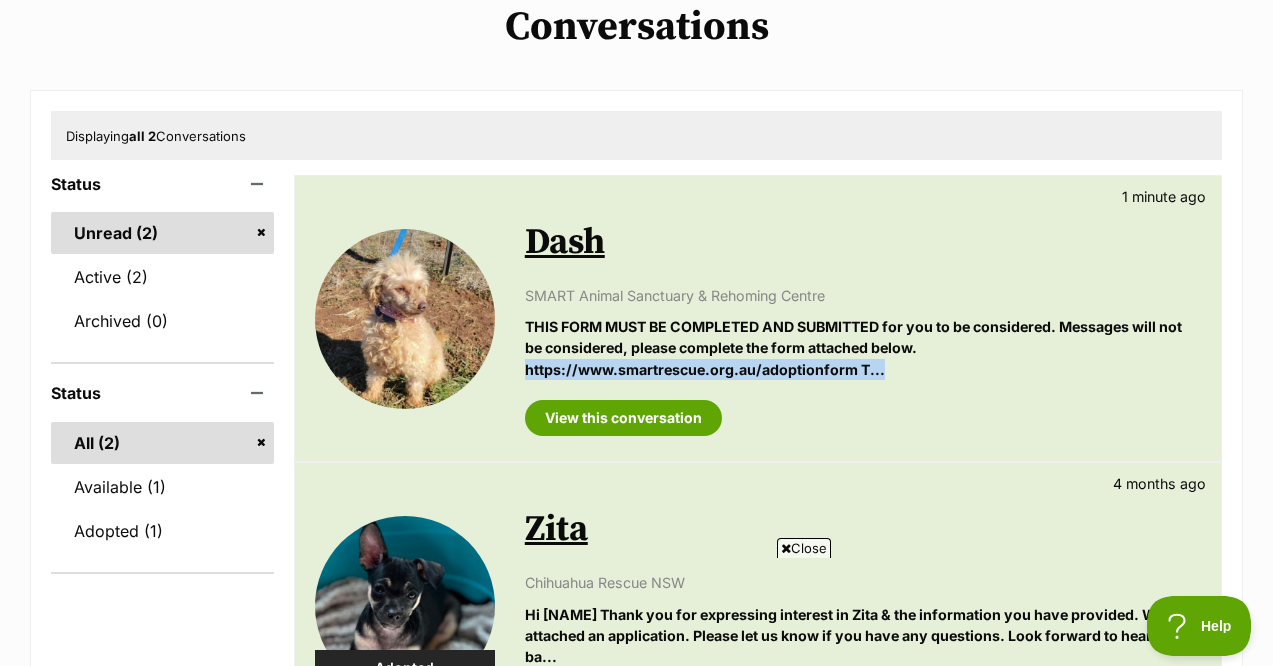 scroll, scrollTop: 185, scrollLeft: 0, axis: vertical 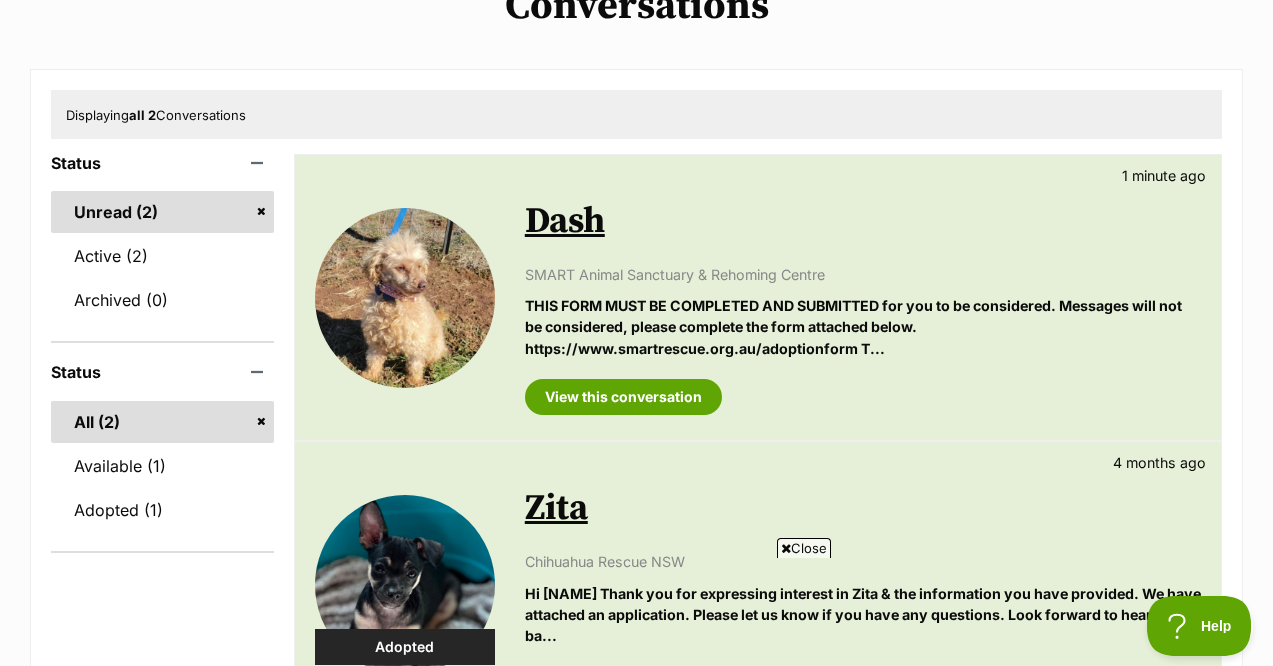 click on "View this conversation" at bounding box center [863, 389] 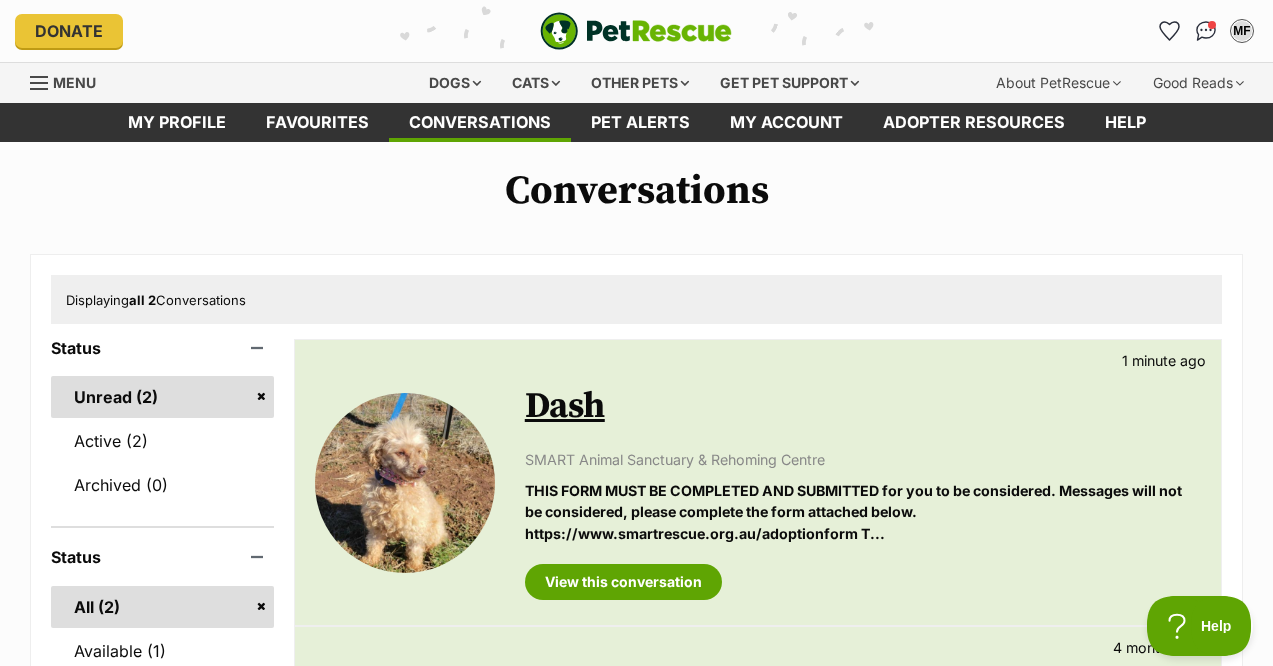 scroll, scrollTop: 0, scrollLeft: 0, axis: both 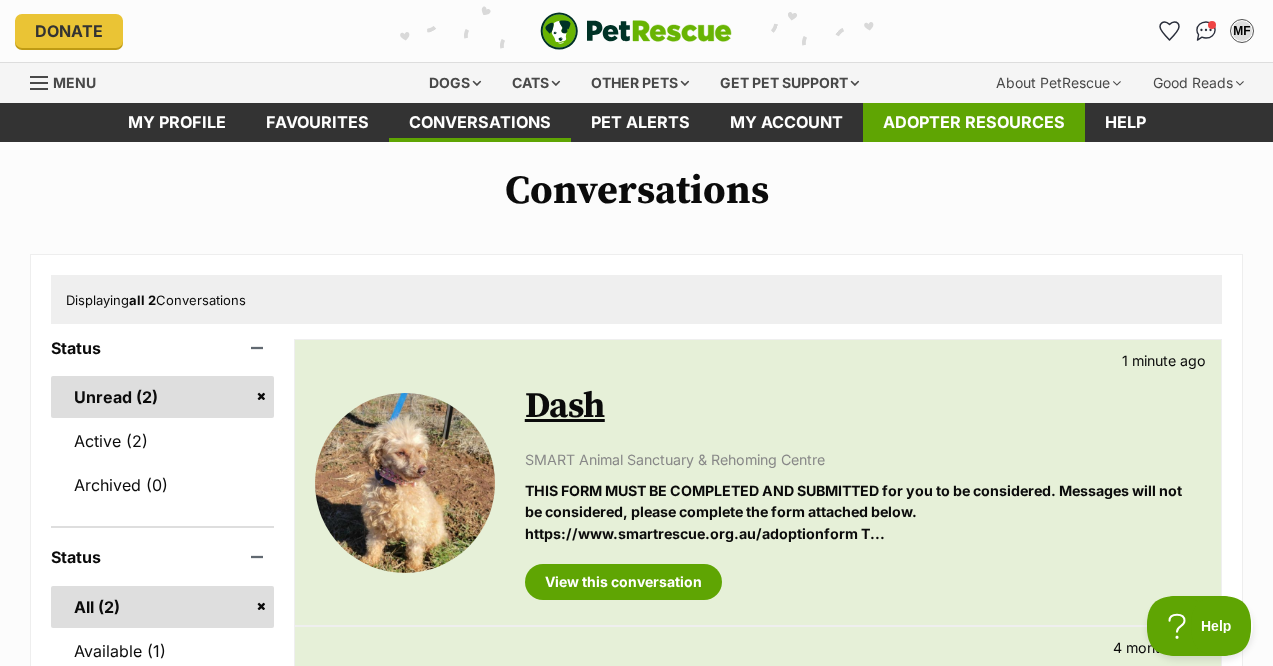 click on "Adopter resources" at bounding box center (974, 122) 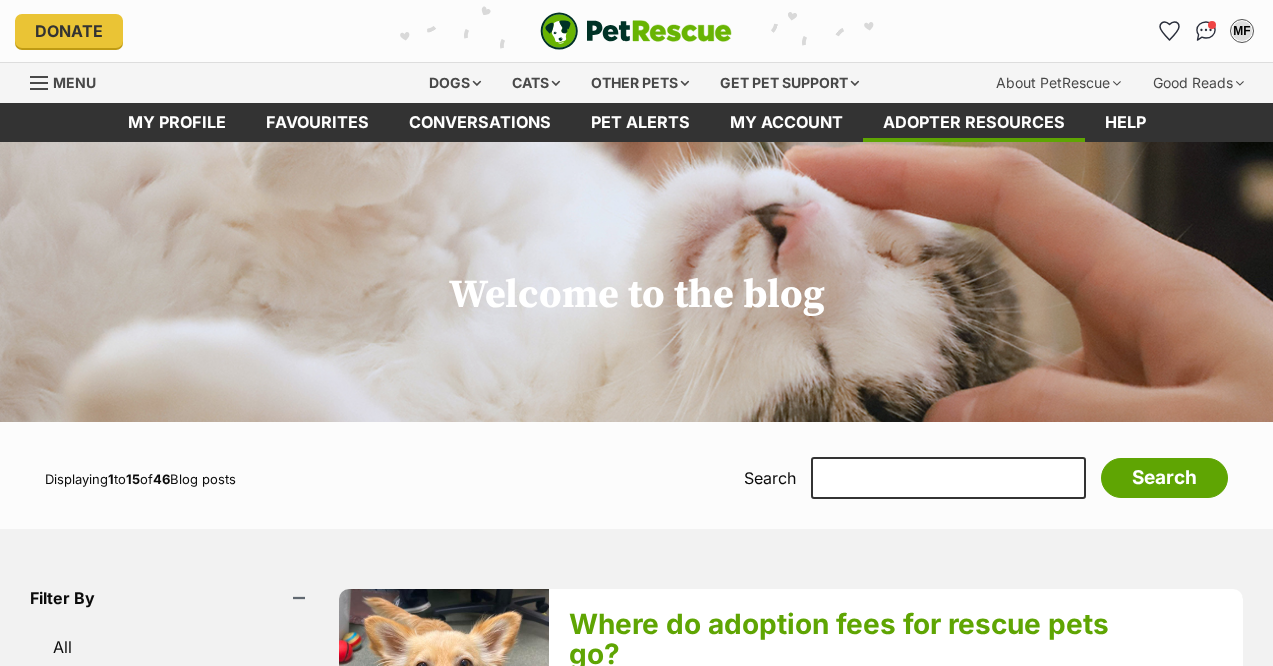 scroll, scrollTop: 0, scrollLeft: 0, axis: both 